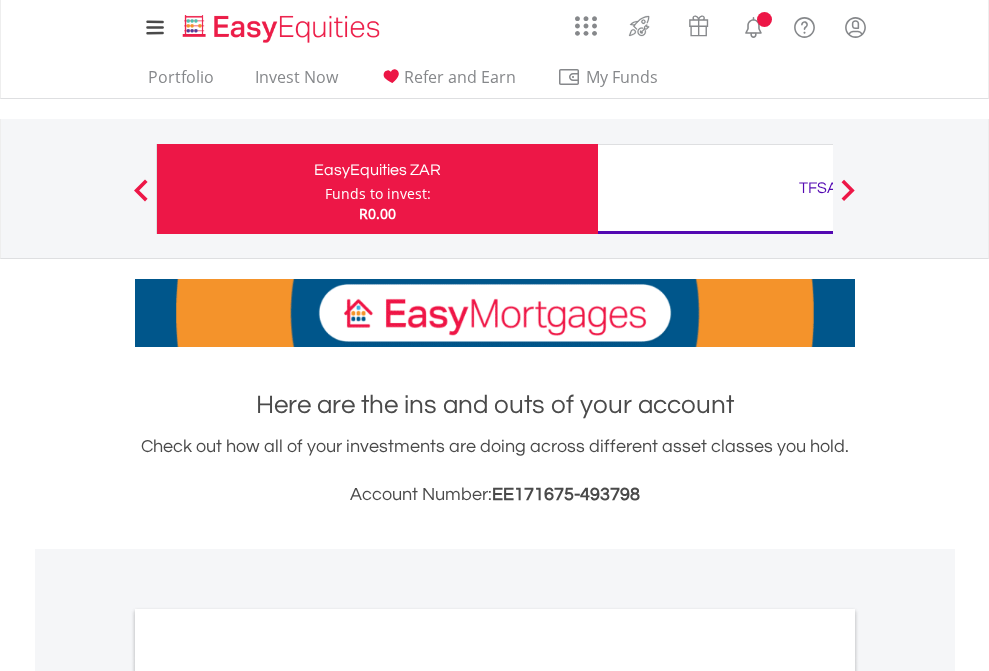 scroll, scrollTop: 0, scrollLeft: 0, axis: both 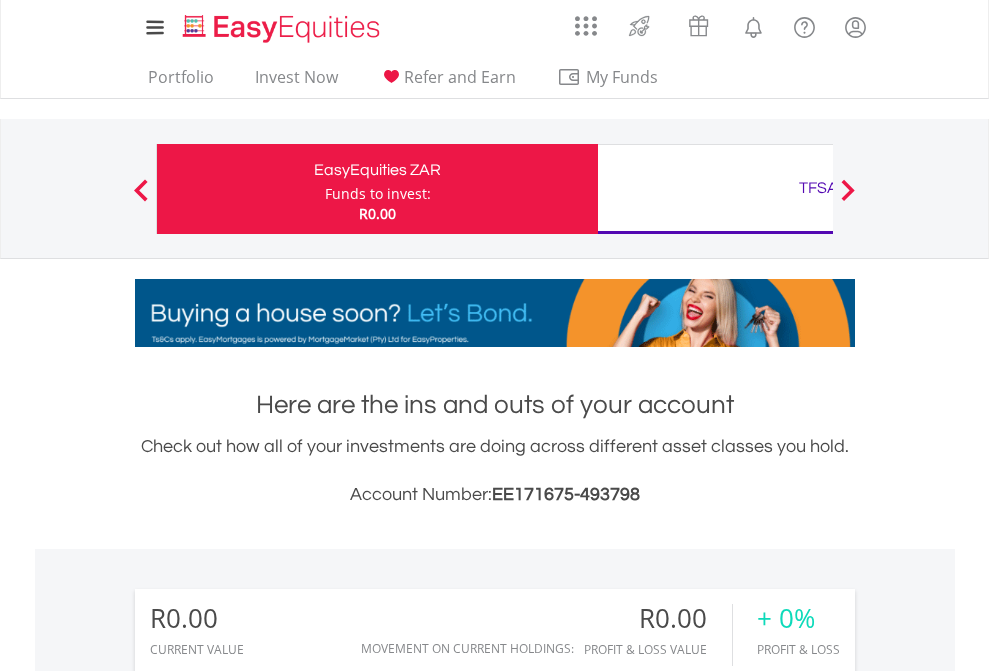 click on "Funds to invest:" at bounding box center (378, 194) 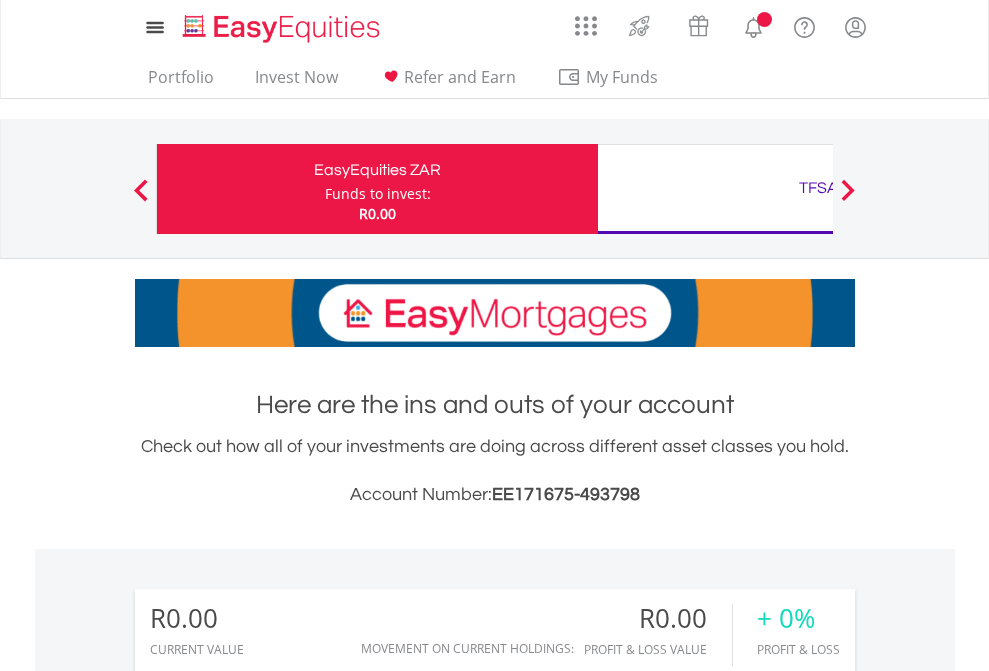 scroll, scrollTop: 0, scrollLeft: 0, axis: both 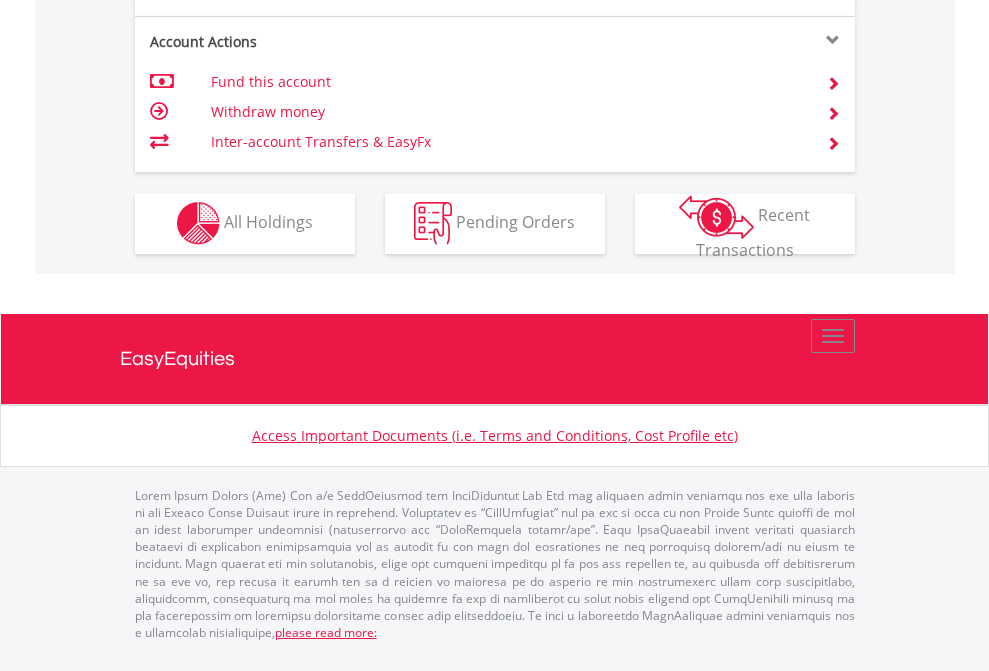 click on "Investment types" at bounding box center (706, -353) 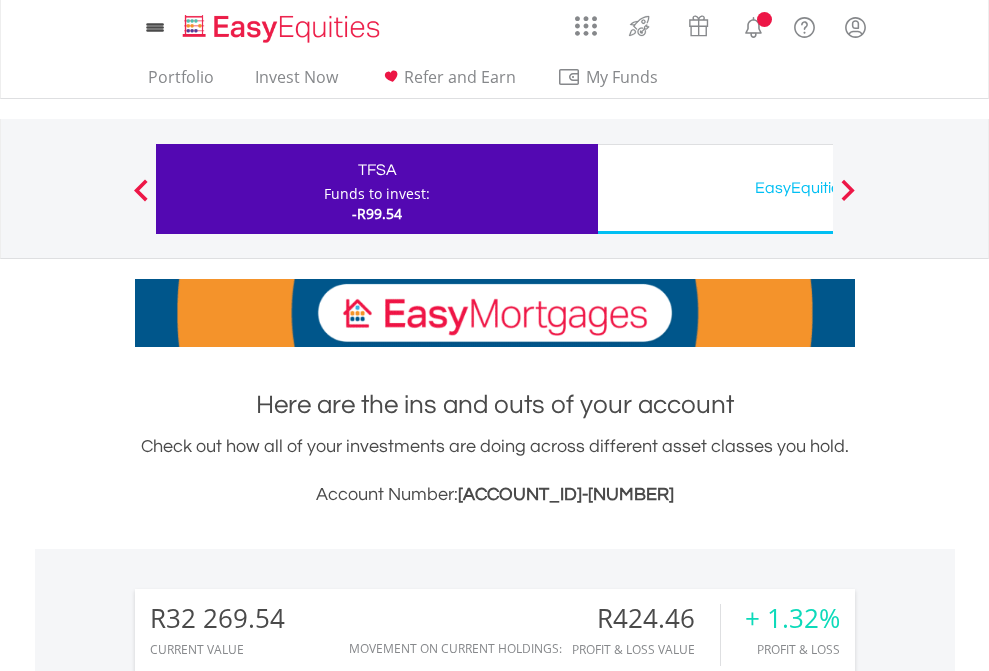 scroll, scrollTop: 0, scrollLeft: 0, axis: both 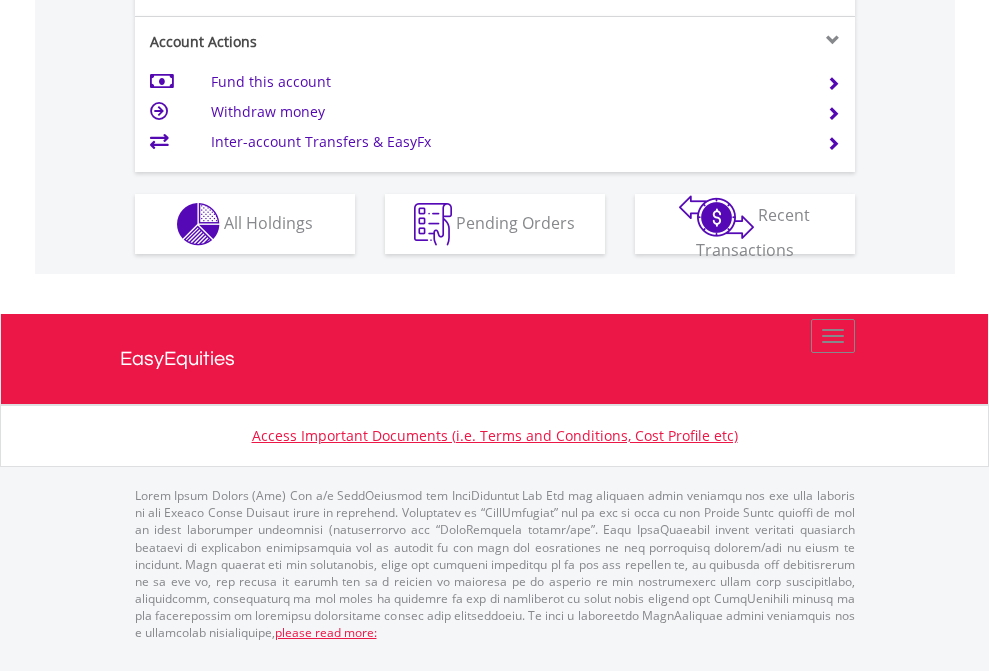 click on "Investment types" at bounding box center (706, -337) 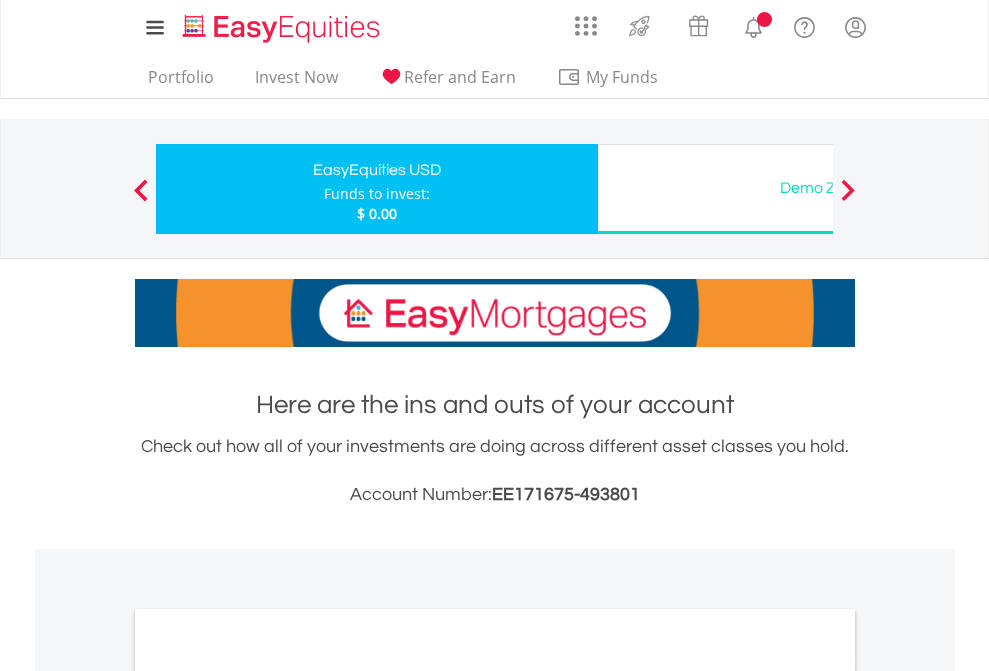 scroll, scrollTop: 0, scrollLeft: 0, axis: both 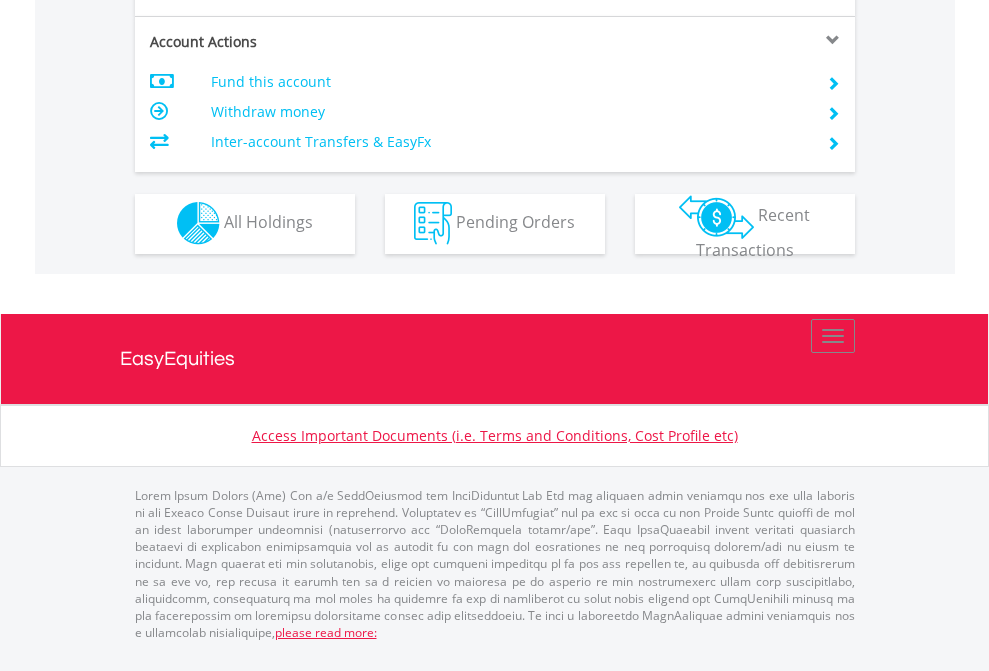 click on "Investment types" at bounding box center [706, -353] 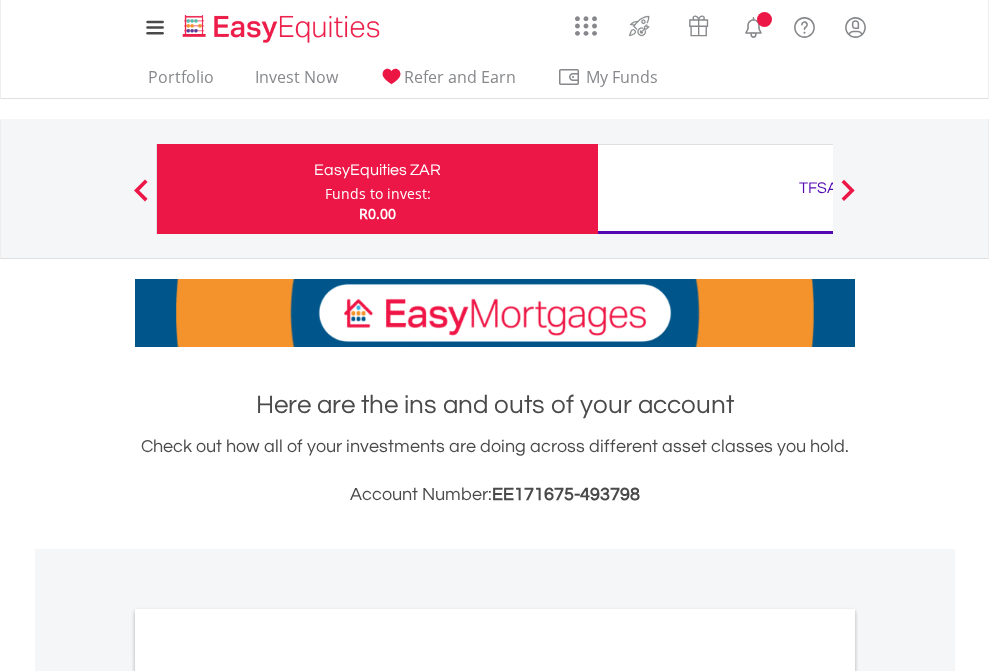 scroll, scrollTop: 0, scrollLeft: 0, axis: both 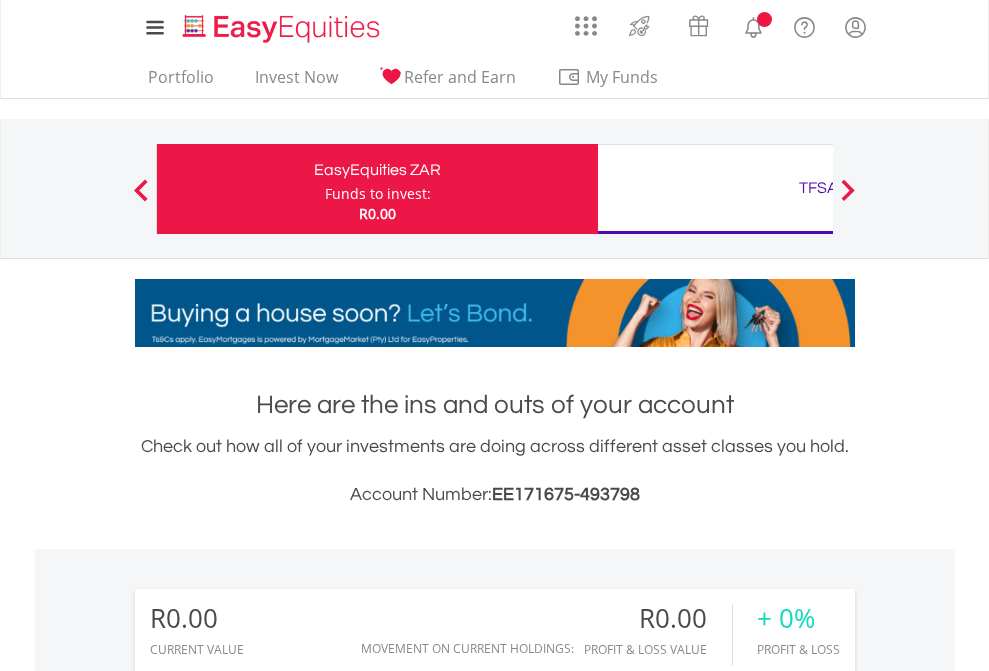 click on "All Holdings" at bounding box center (268, 1442) 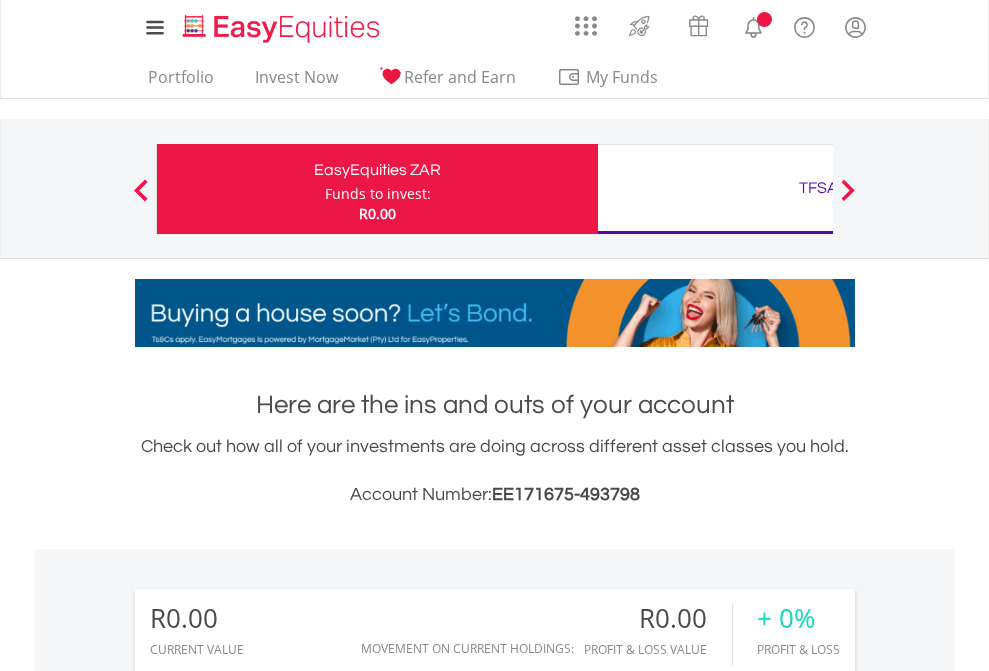 scroll, scrollTop: 1486, scrollLeft: 0, axis: vertical 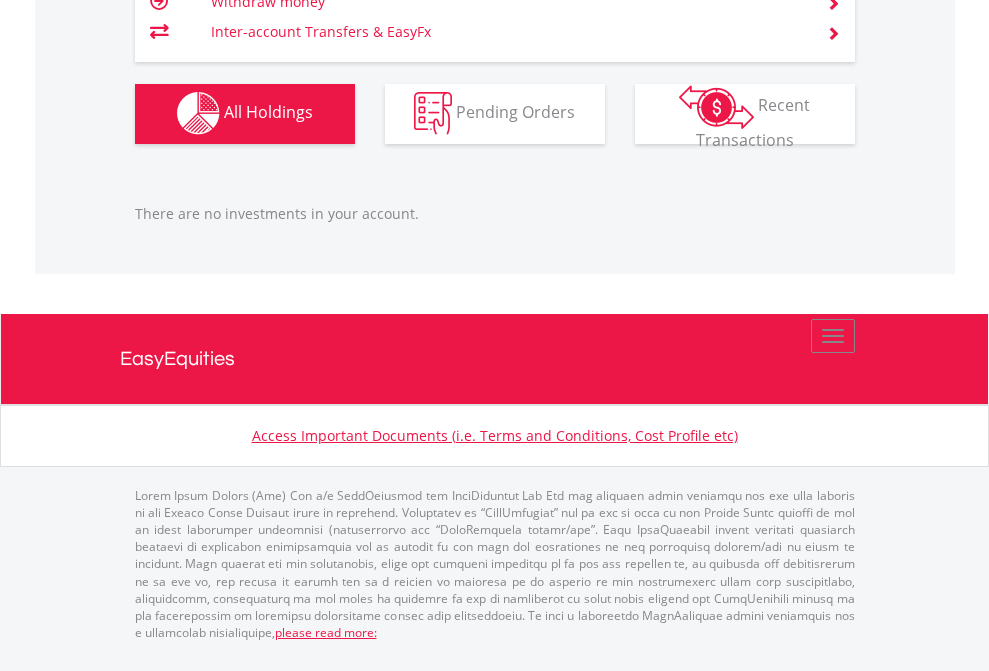 click on "TFSA" at bounding box center [818, -1142] 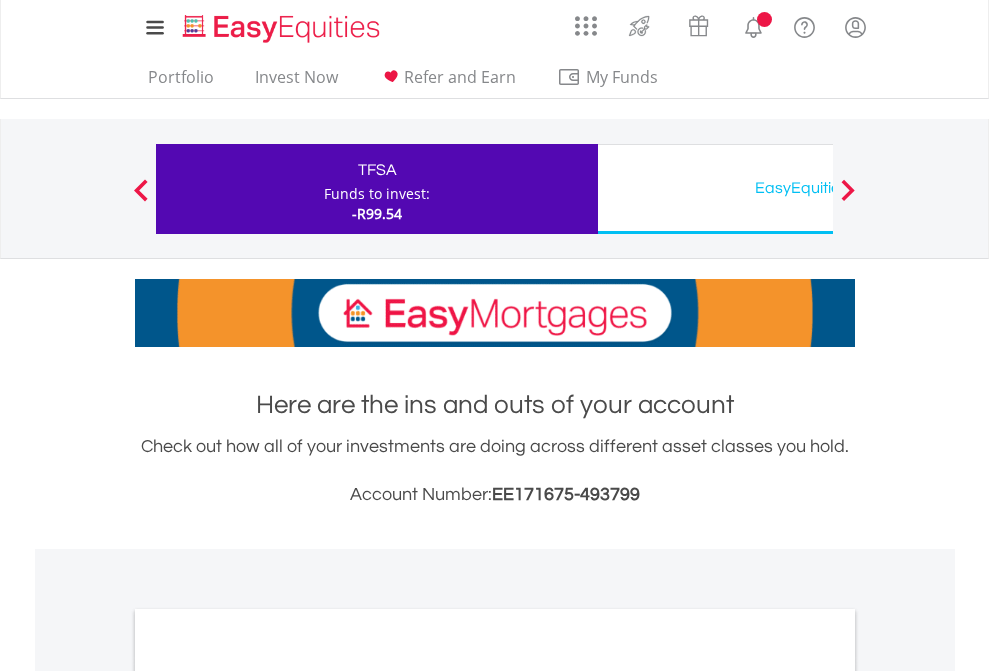 scroll, scrollTop: 0, scrollLeft: 0, axis: both 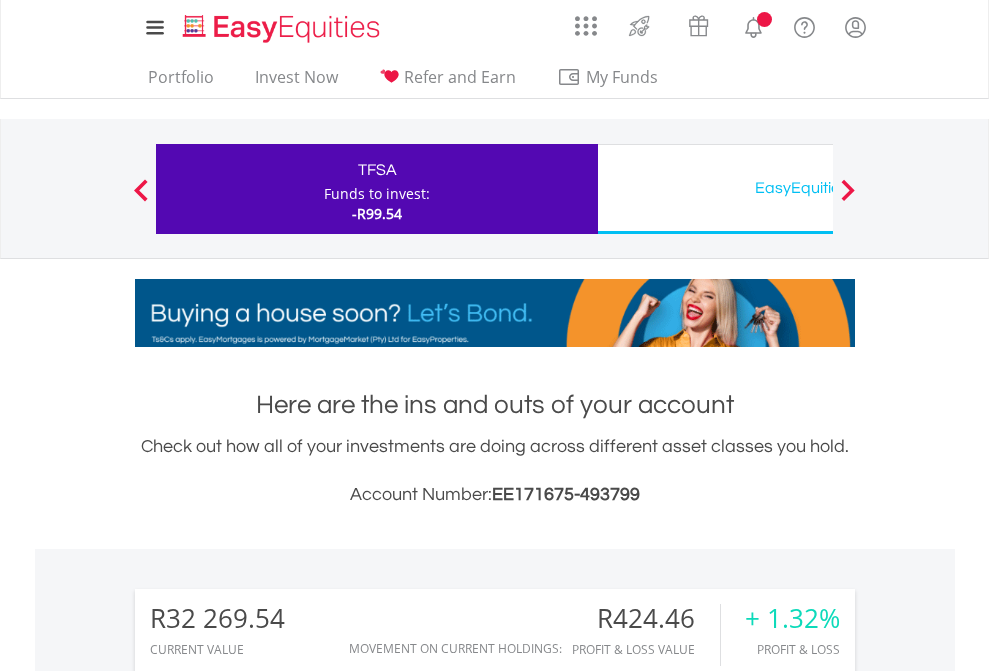 click on "All Holdings" at bounding box center (268, 1466) 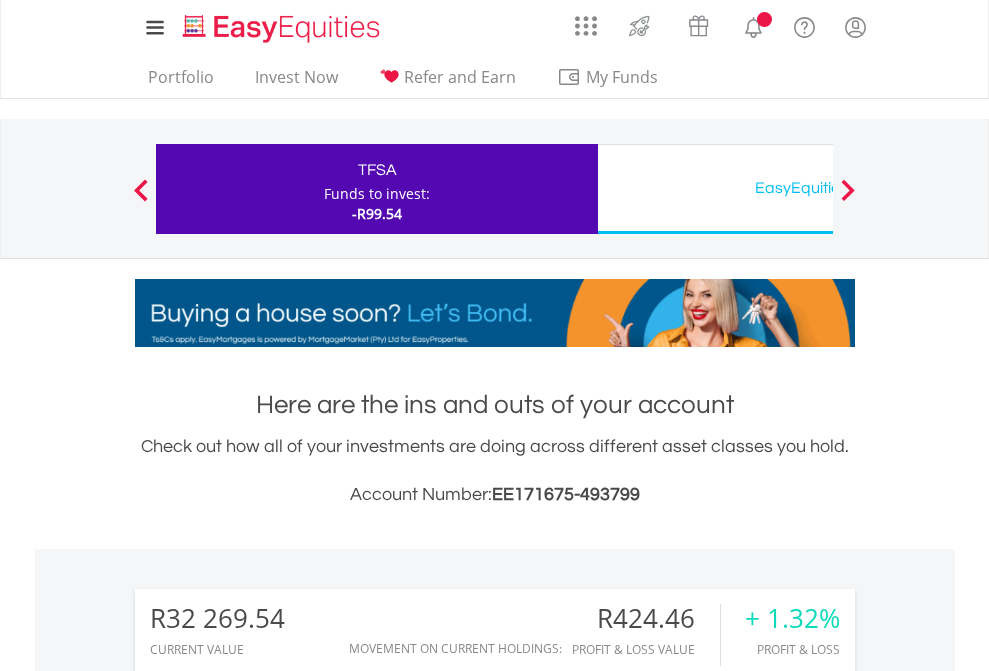 scroll, scrollTop: 1493, scrollLeft: 0, axis: vertical 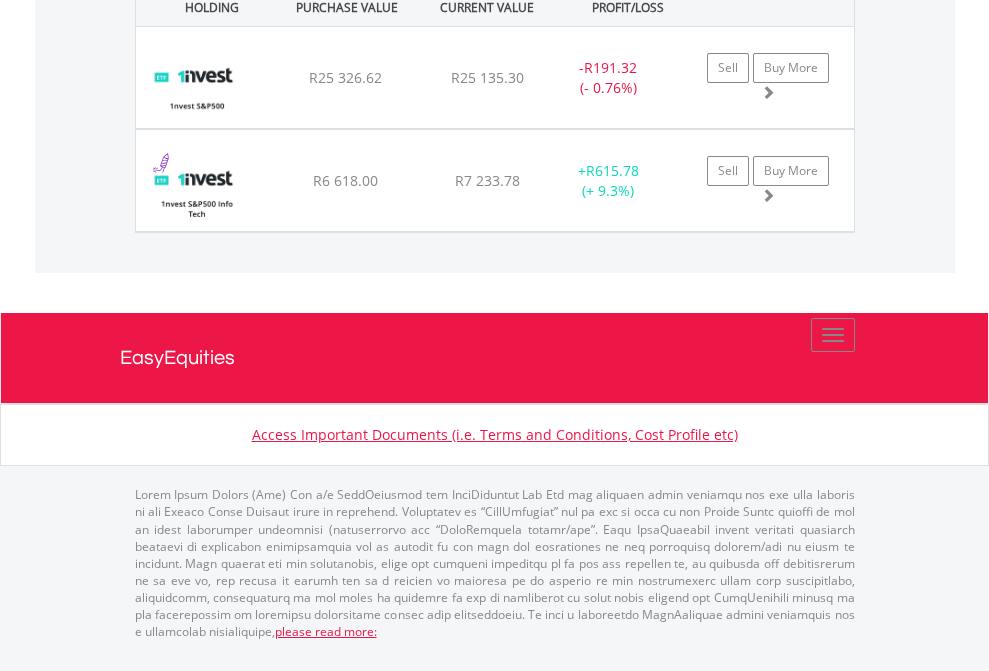 click on "EasyEquities USD" at bounding box center (818, -1442) 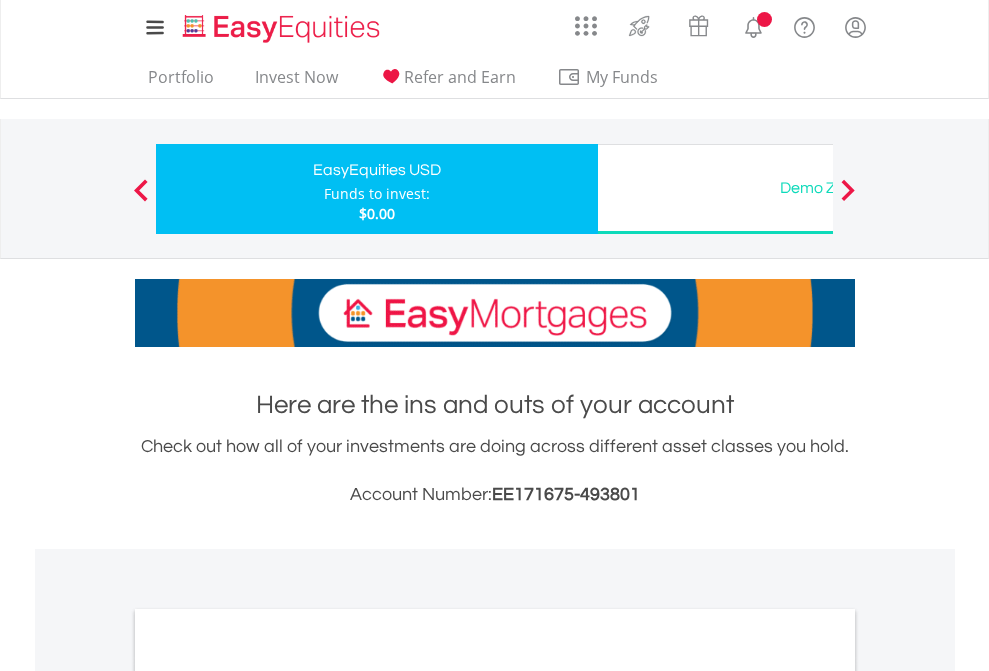 scroll, scrollTop: 1202, scrollLeft: 0, axis: vertical 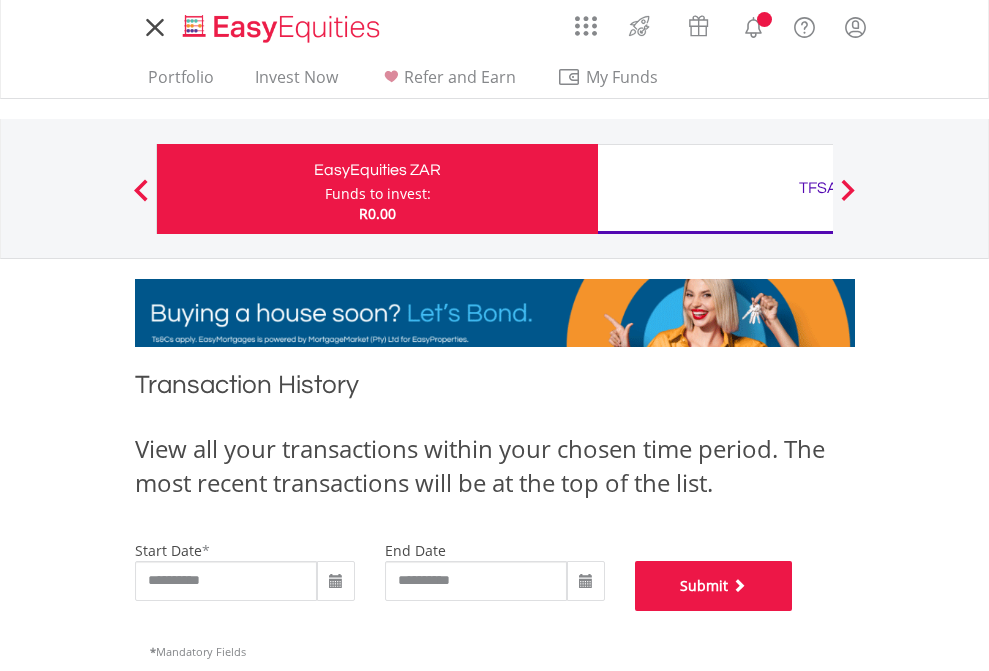 click on "Submit" at bounding box center [714, 586] 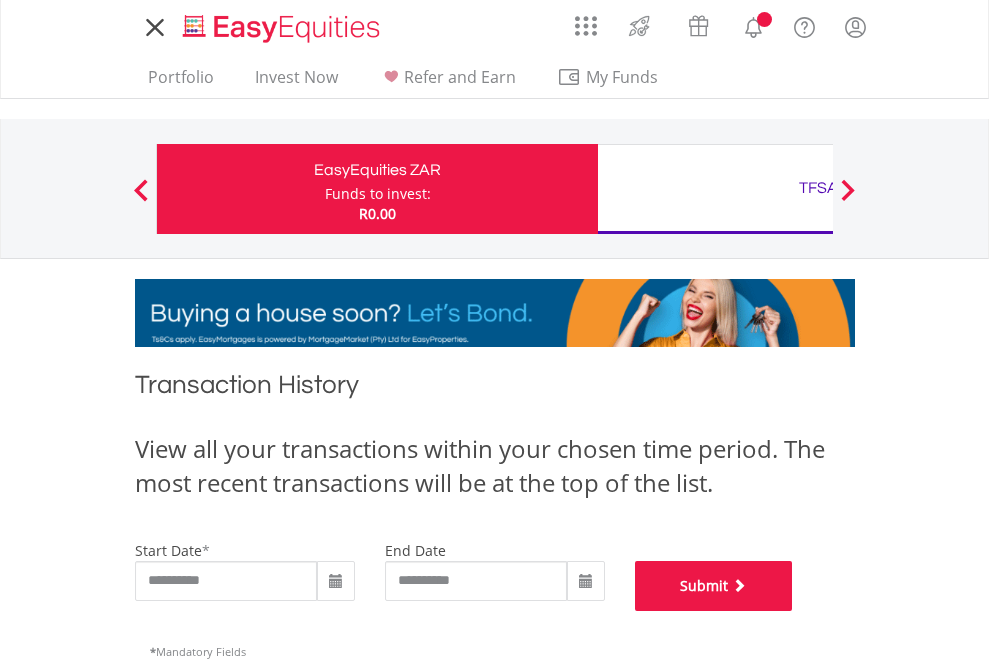 scroll, scrollTop: 811, scrollLeft: 0, axis: vertical 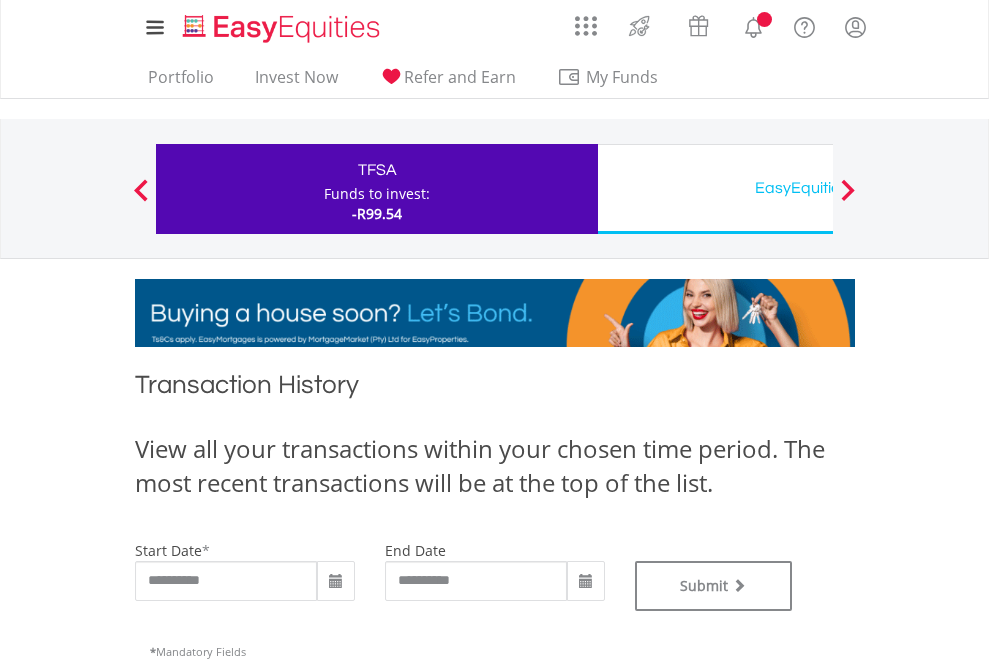 click on "EasyEquities USD" at bounding box center [818, 188] 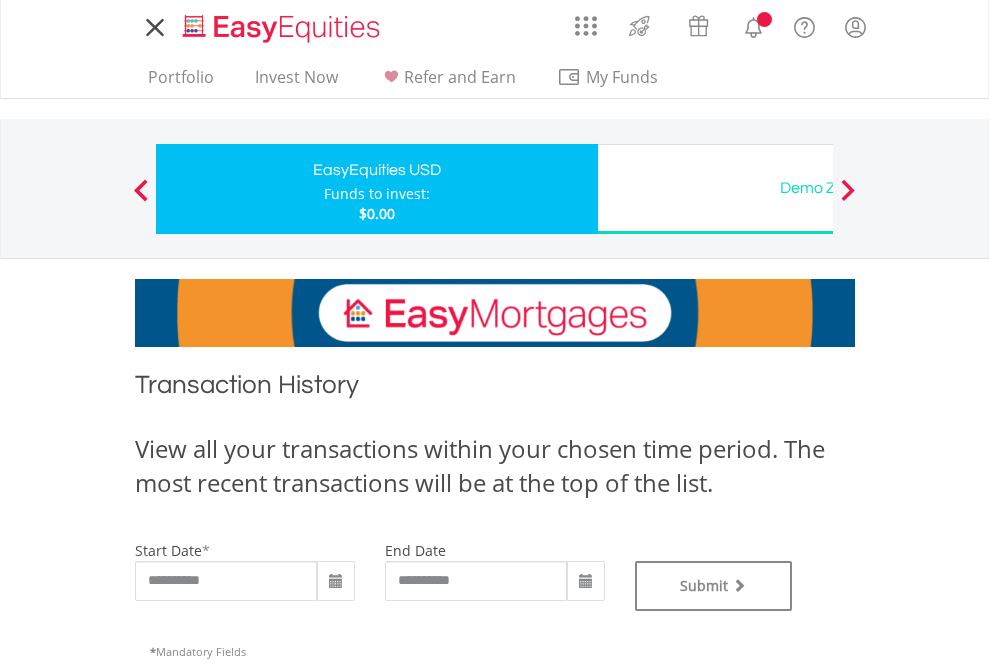 scroll, scrollTop: 0, scrollLeft: 0, axis: both 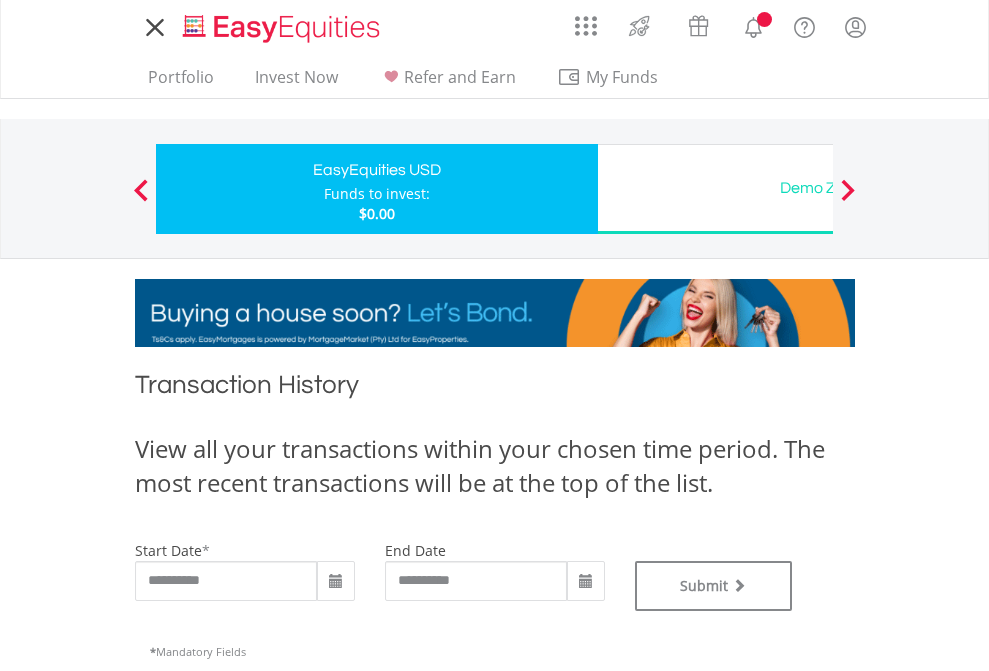 type on "**********" 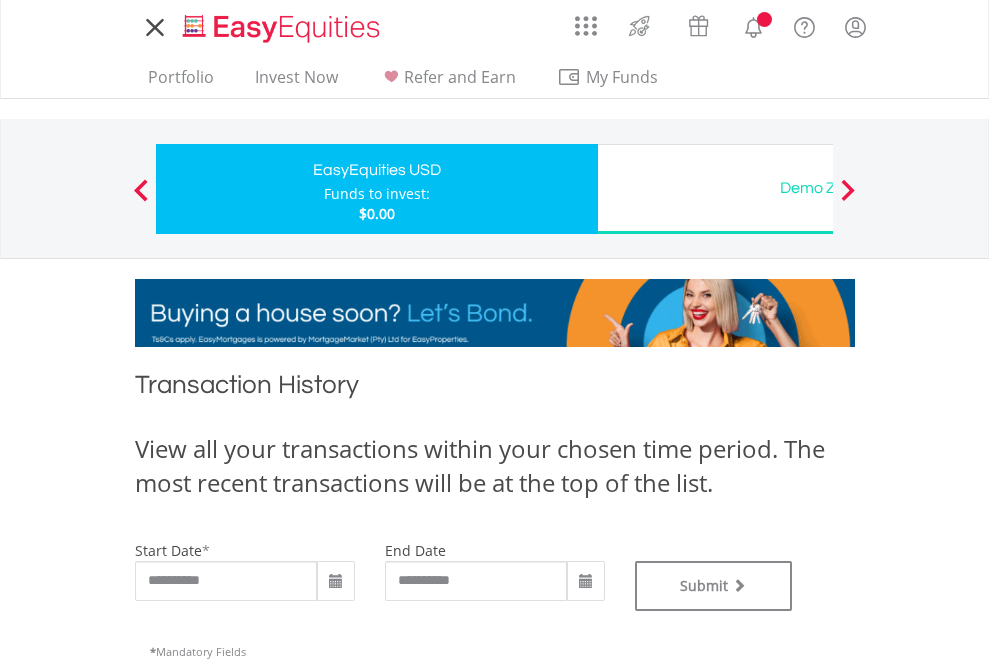 type on "**********" 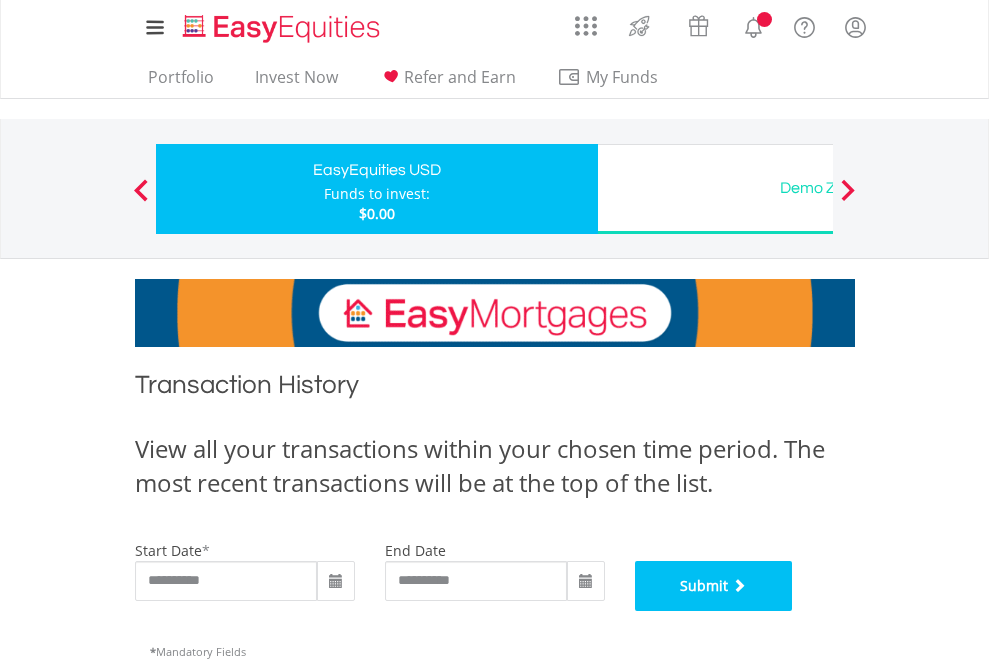click on "Submit" at bounding box center [714, 586] 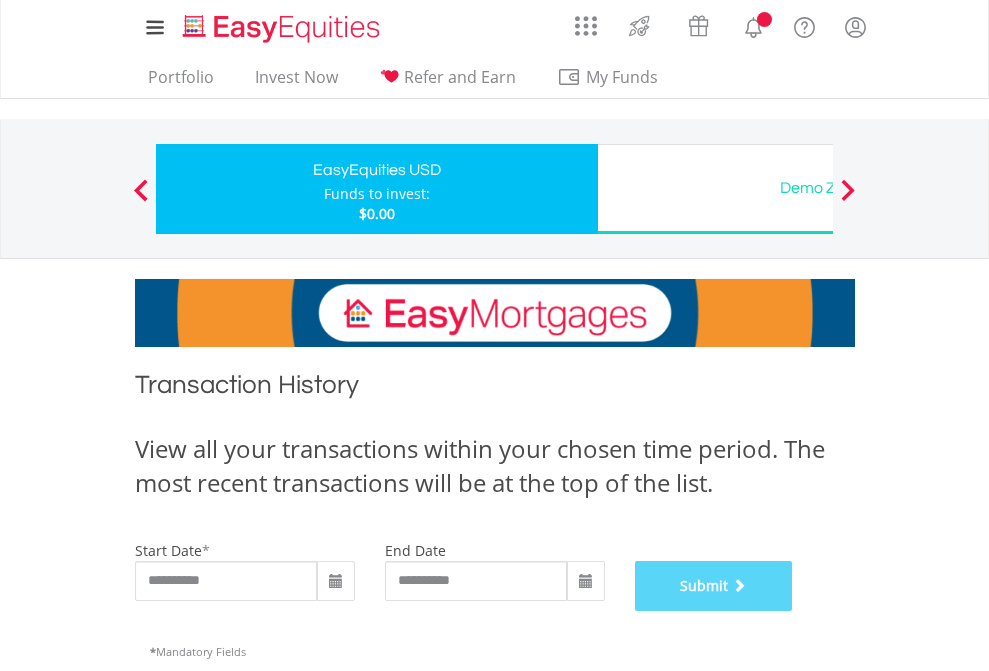 scroll, scrollTop: 811, scrollLeft: 0, axis: vertical 